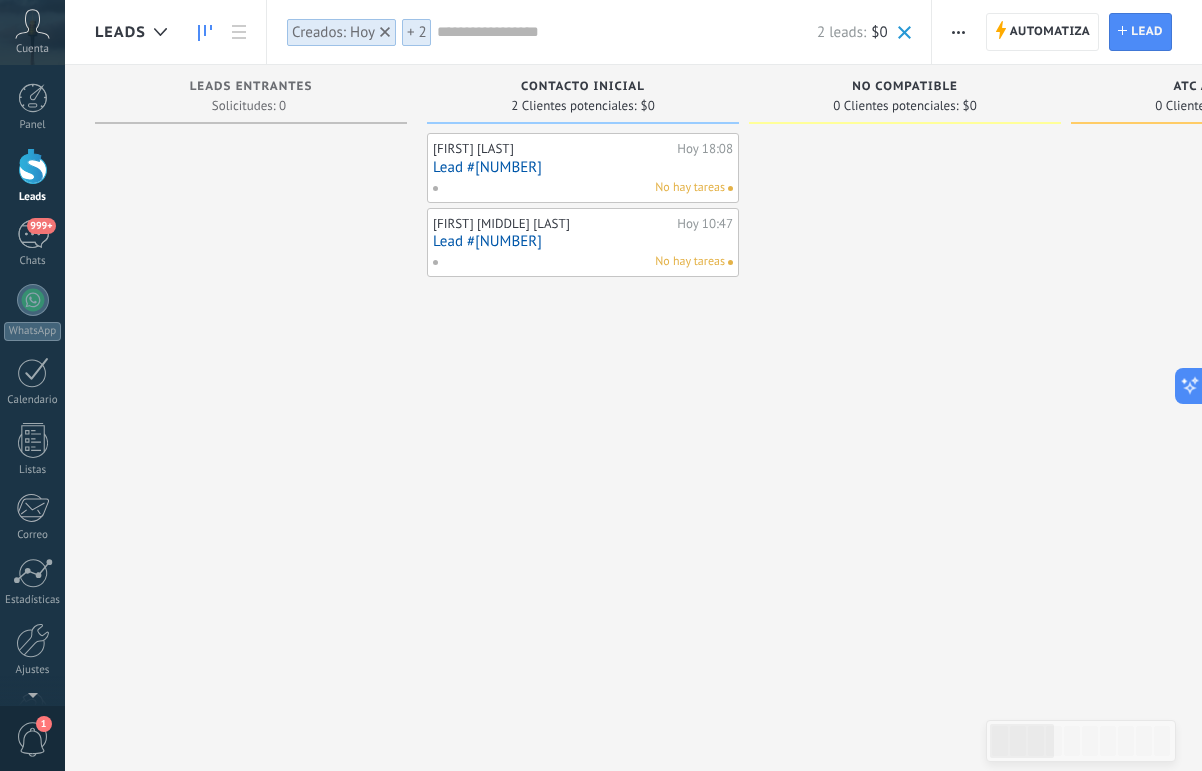 scroll, scrollTop: 0, scrollLeft: 0, axis: both 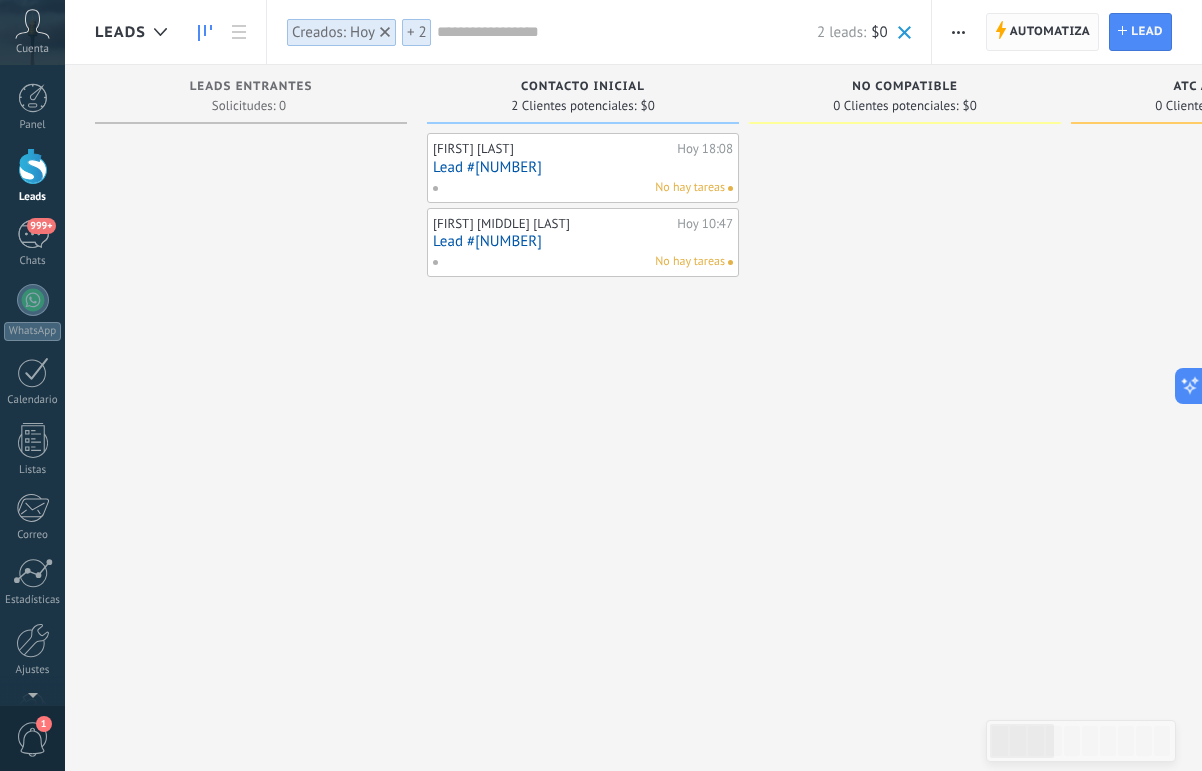 click on "Automatiza" at bounding box center (1050, 32) 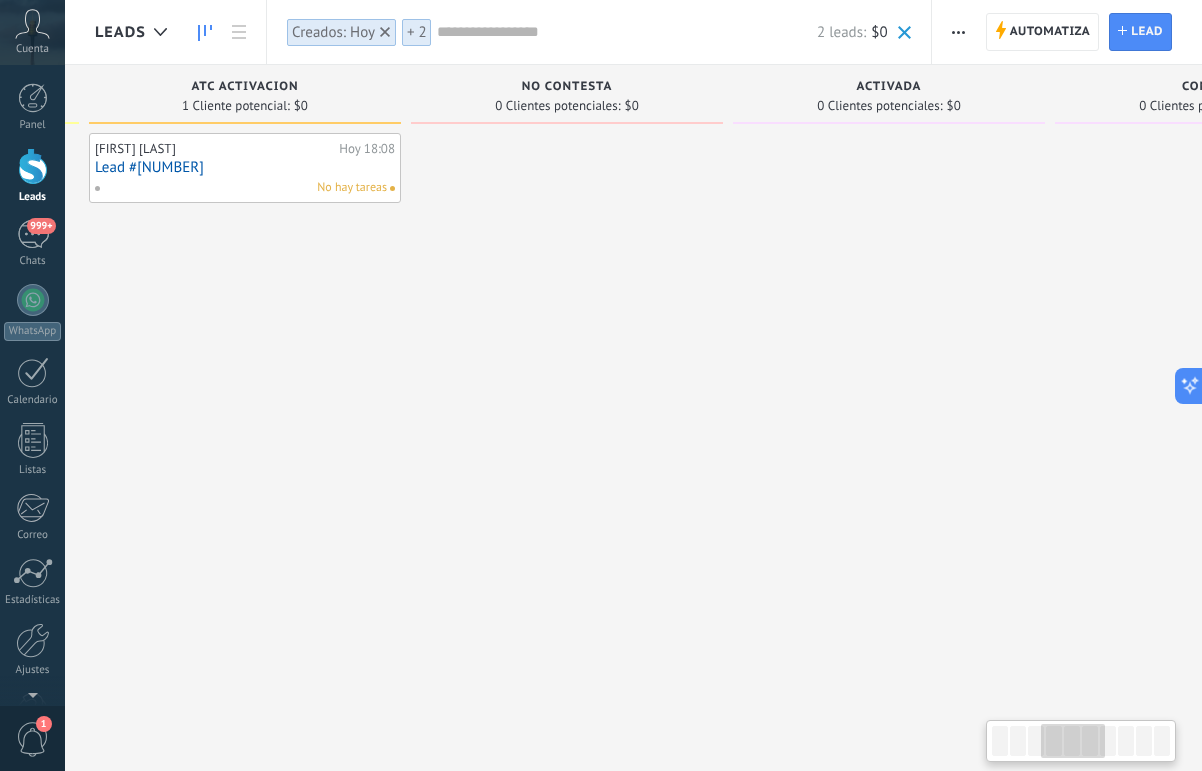 scroll, scrollTop: 0, scrollLeft: 0, axis: both 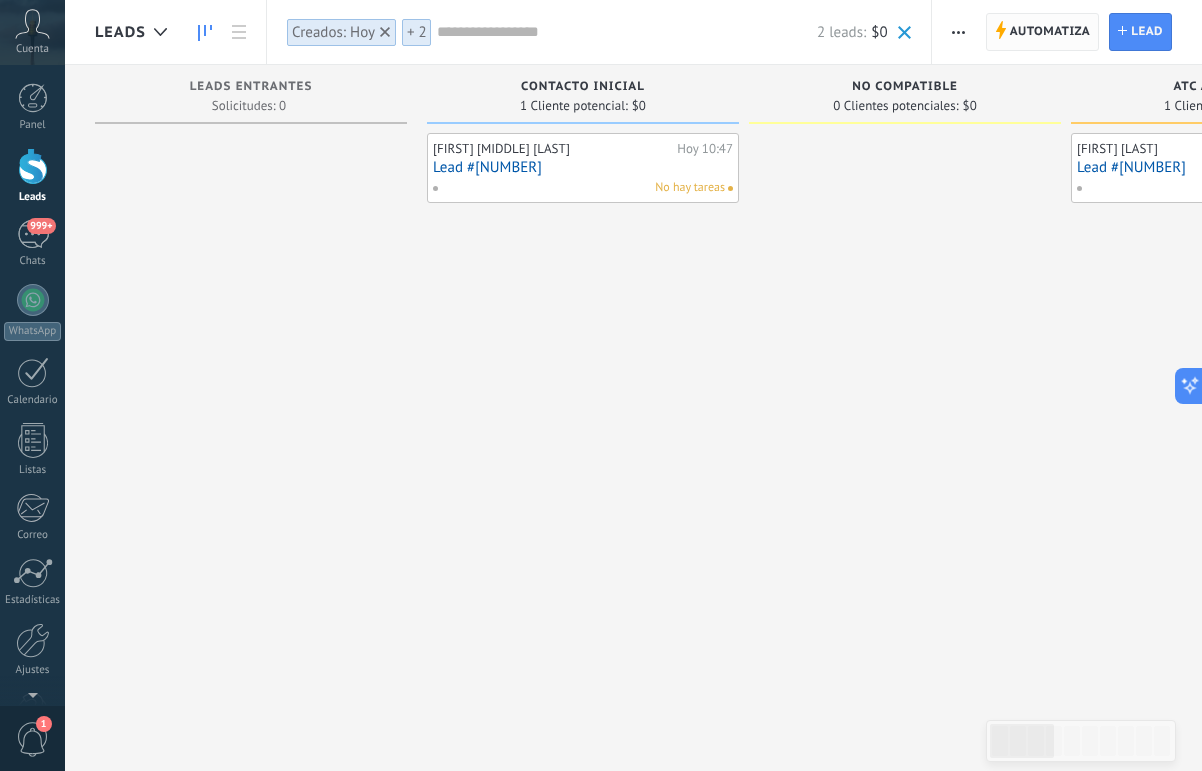 click on "Automatiza" at bounding box center (1050, 32) 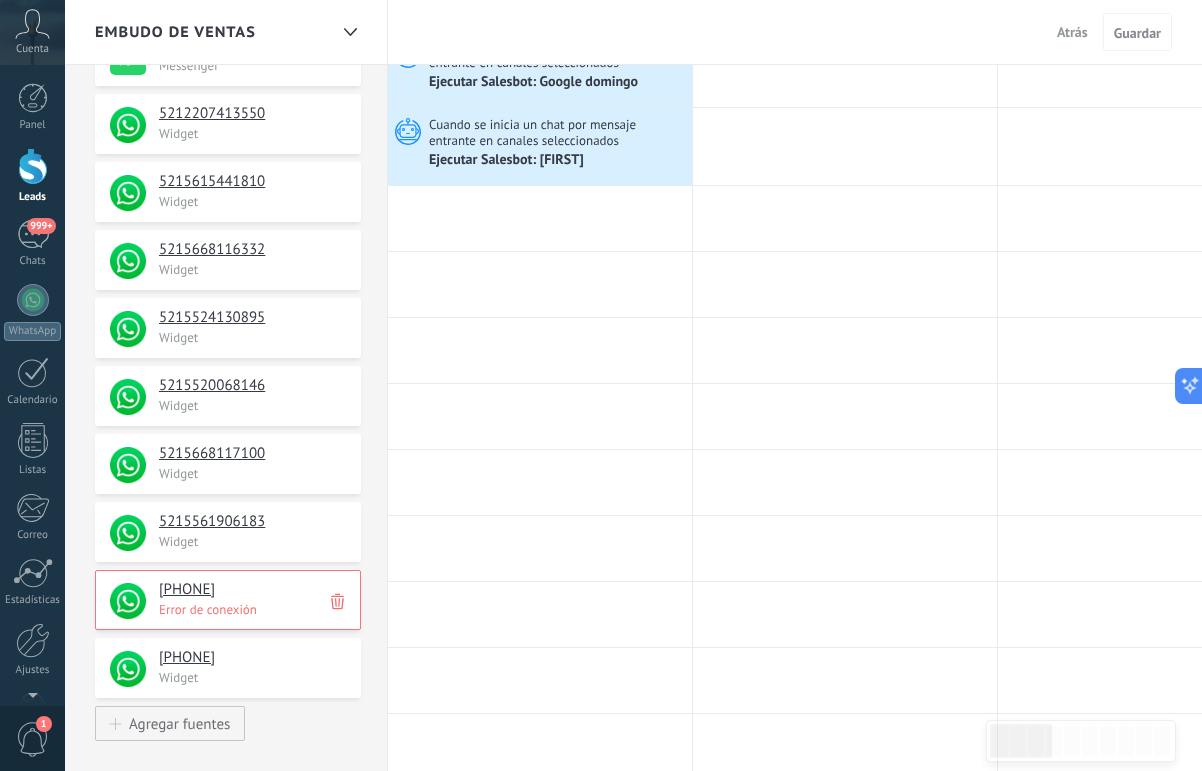 scroll, scrollTop: 423, scrollLeft: 0, axis: vertical 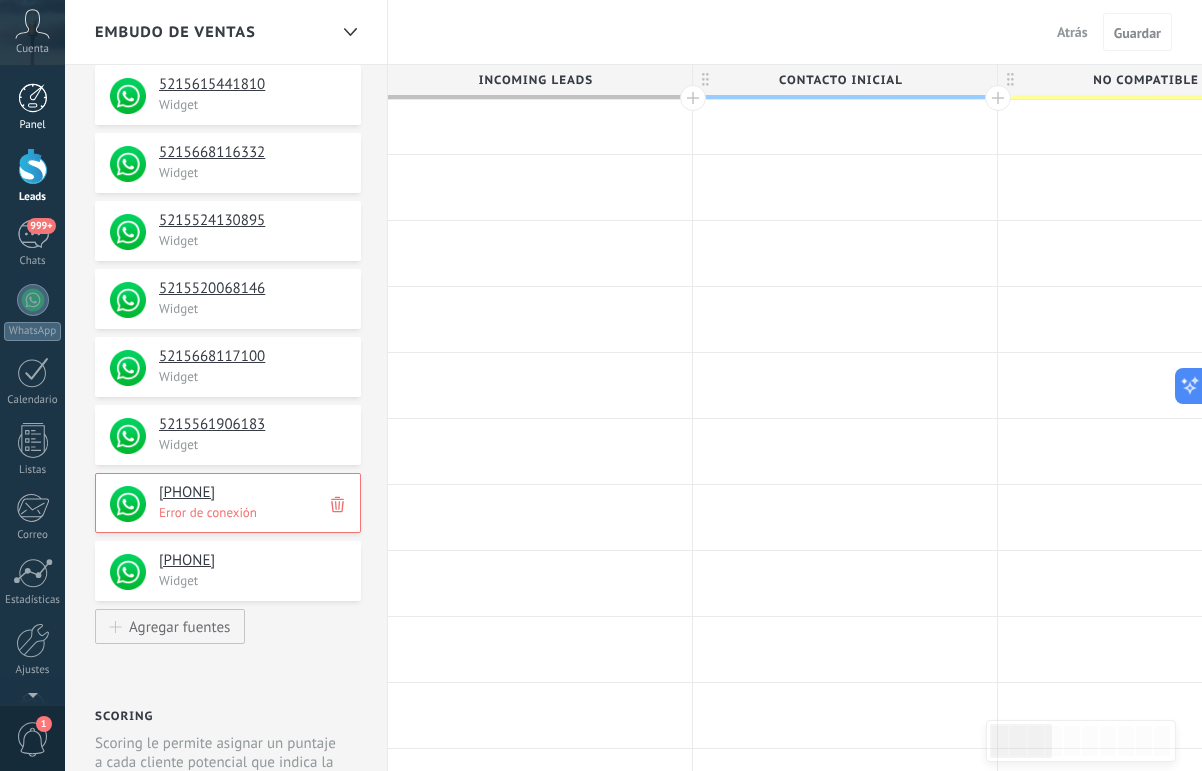 click on "Panel" at bounding box center [33, 125] 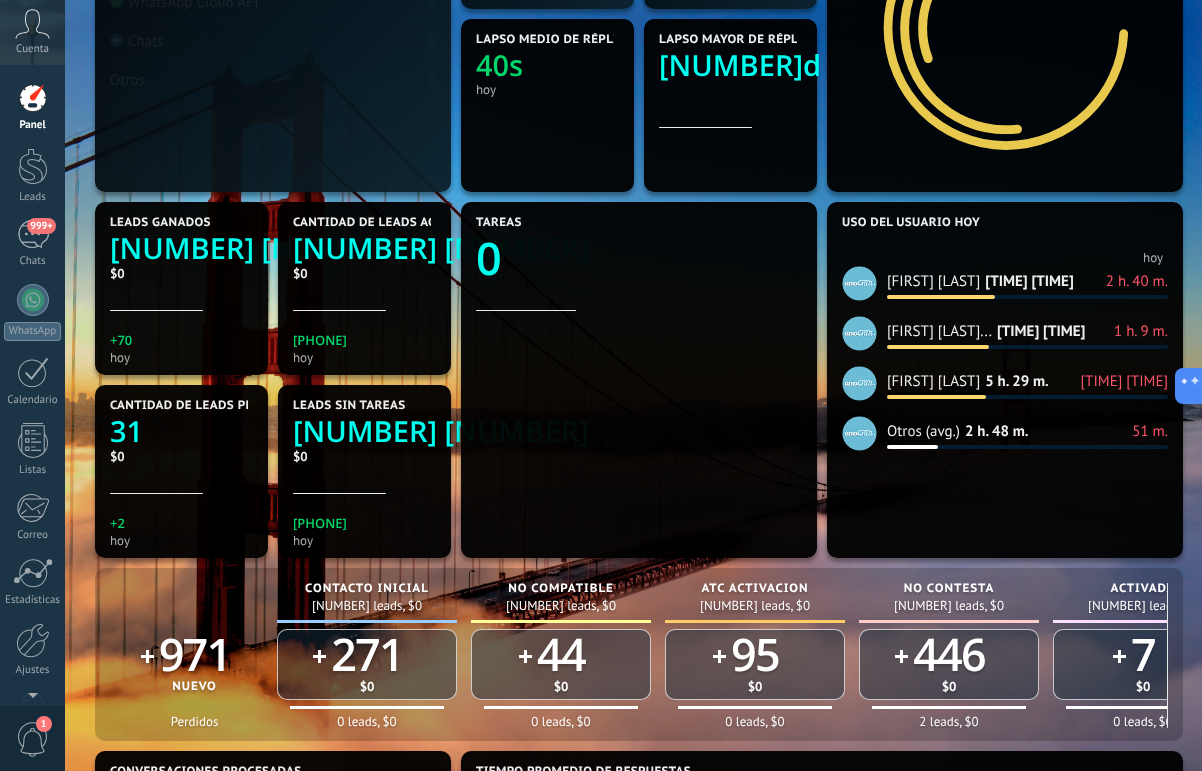 scroll, scrollTop: 0, scrollLeft: 0, axis: both 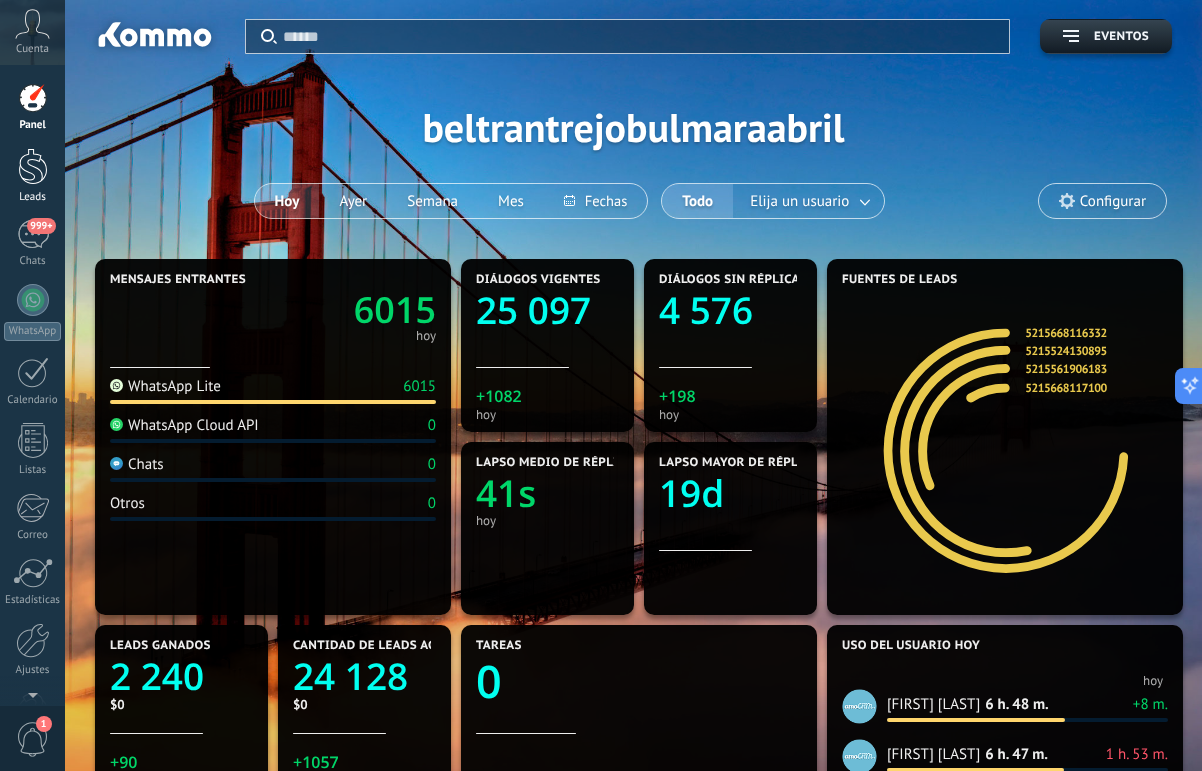 click at bounding box center (33, 166) 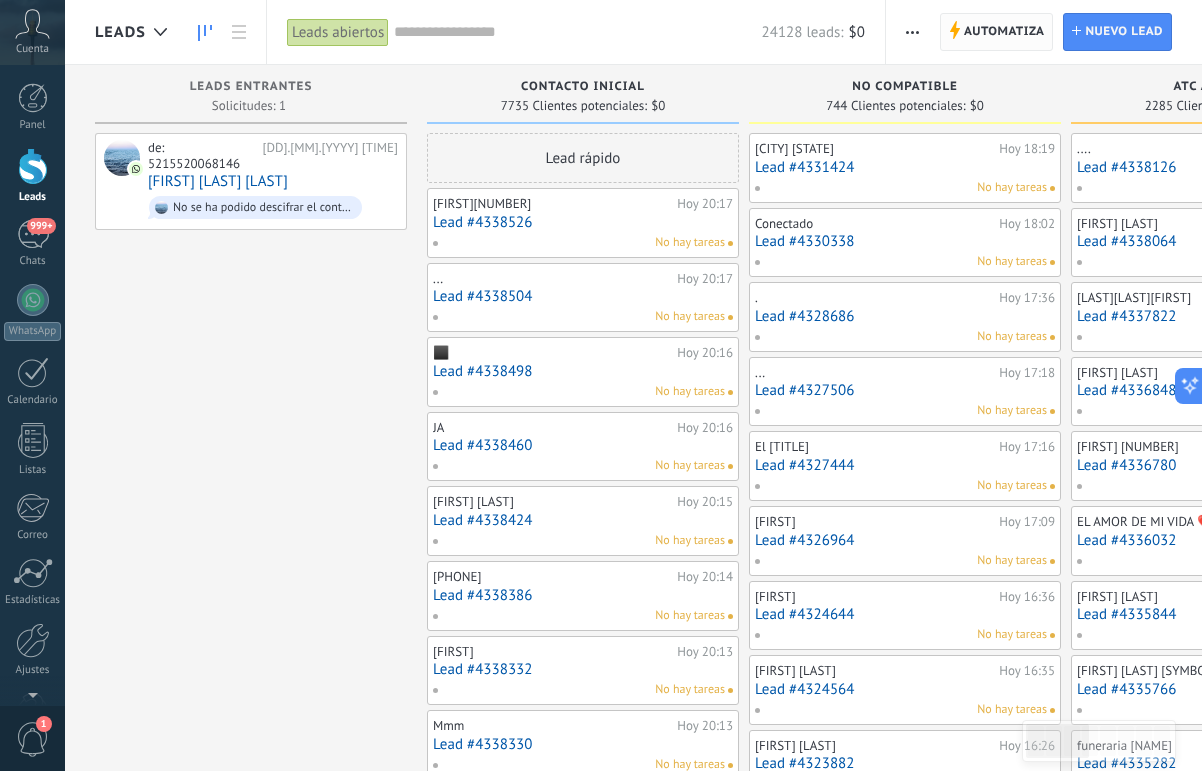 click on "Automatiza" at bounding box center [1004, 32] 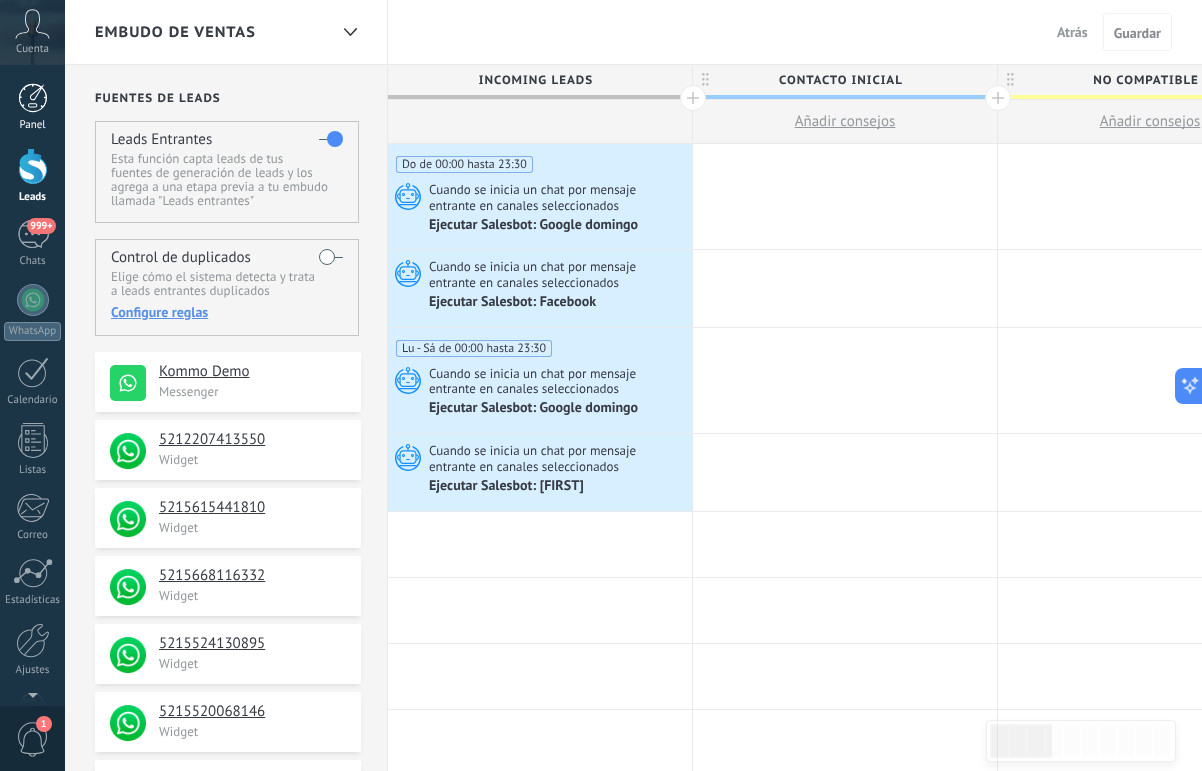 click at bounding box center [33, 98] 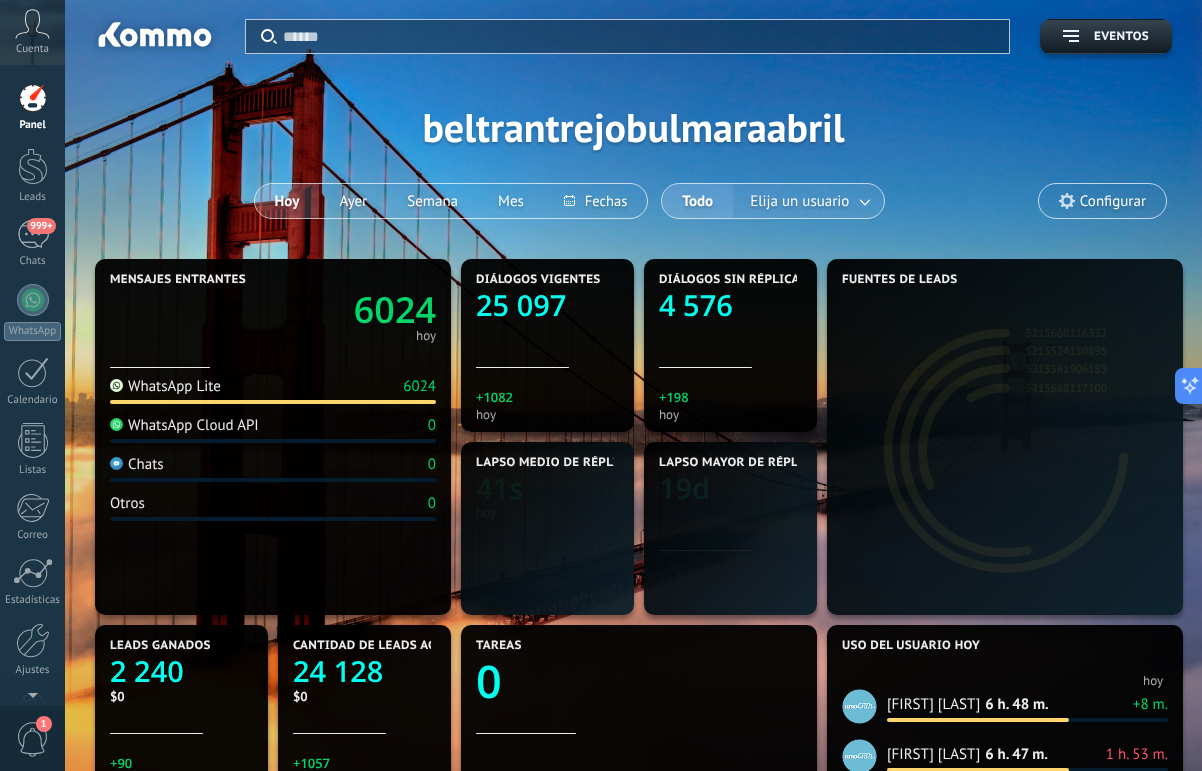scroll, scrollTop: 999701, scrollLeft: 999282, axis: both 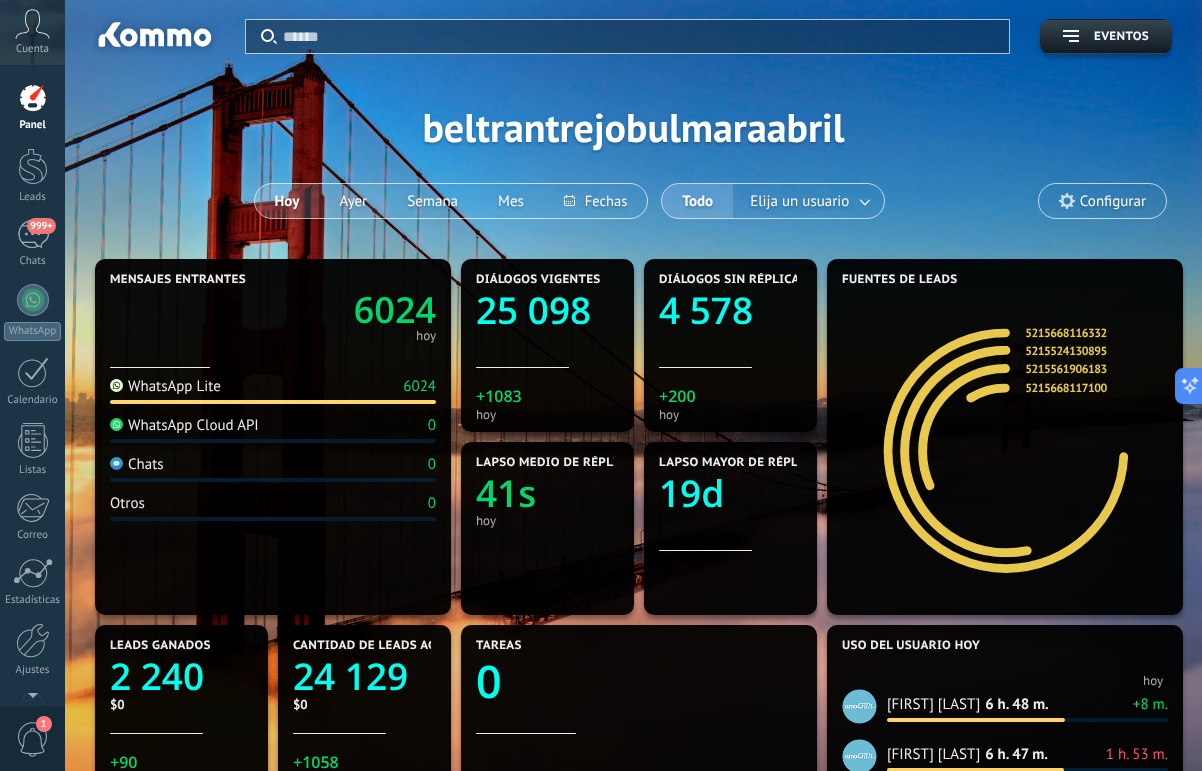 click on "Ayer" at bounding box center [353, 201] 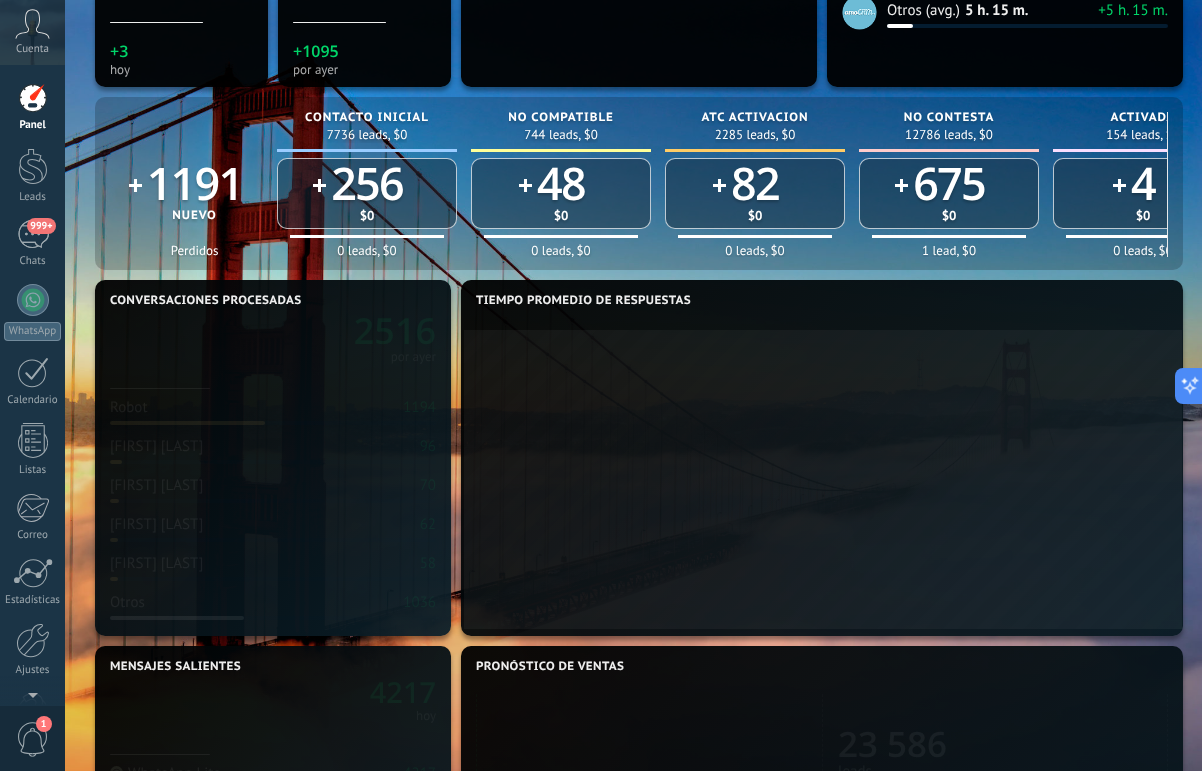 scroll, scrollTop: 914, scrollLeft: 0, axis: vertical 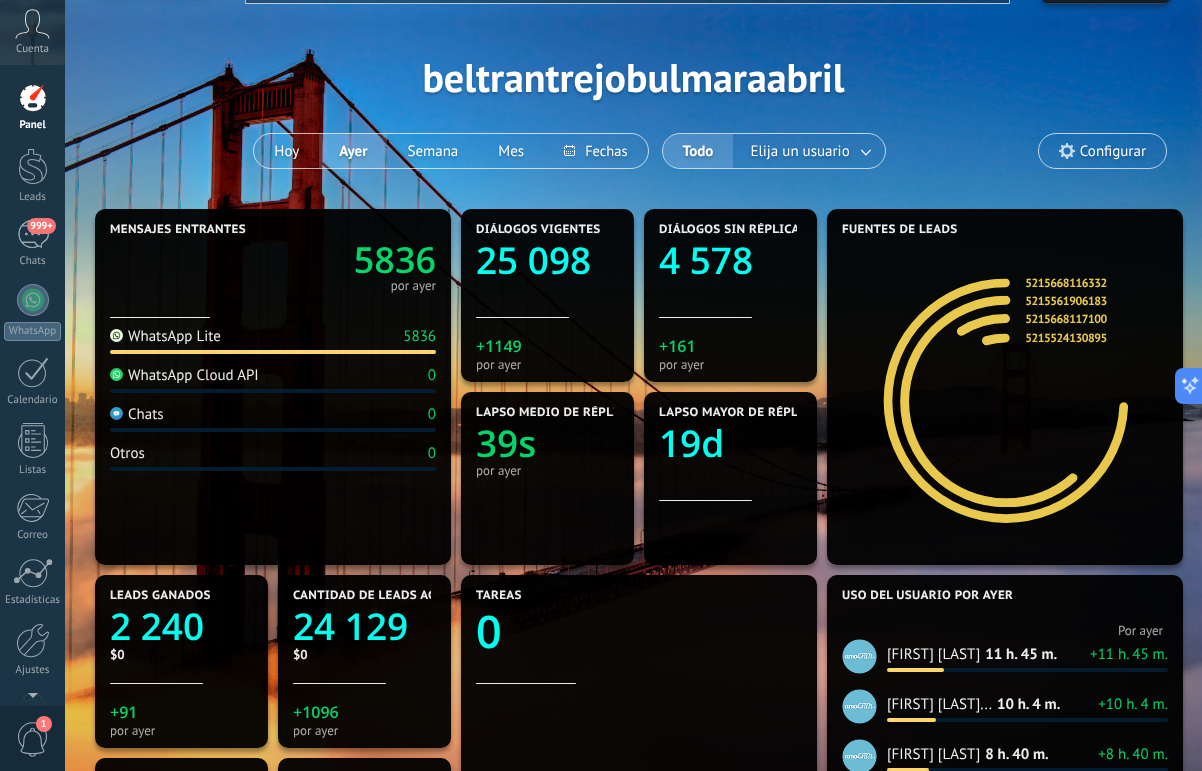 click on "Ayer" at bounding box center (353, 151) 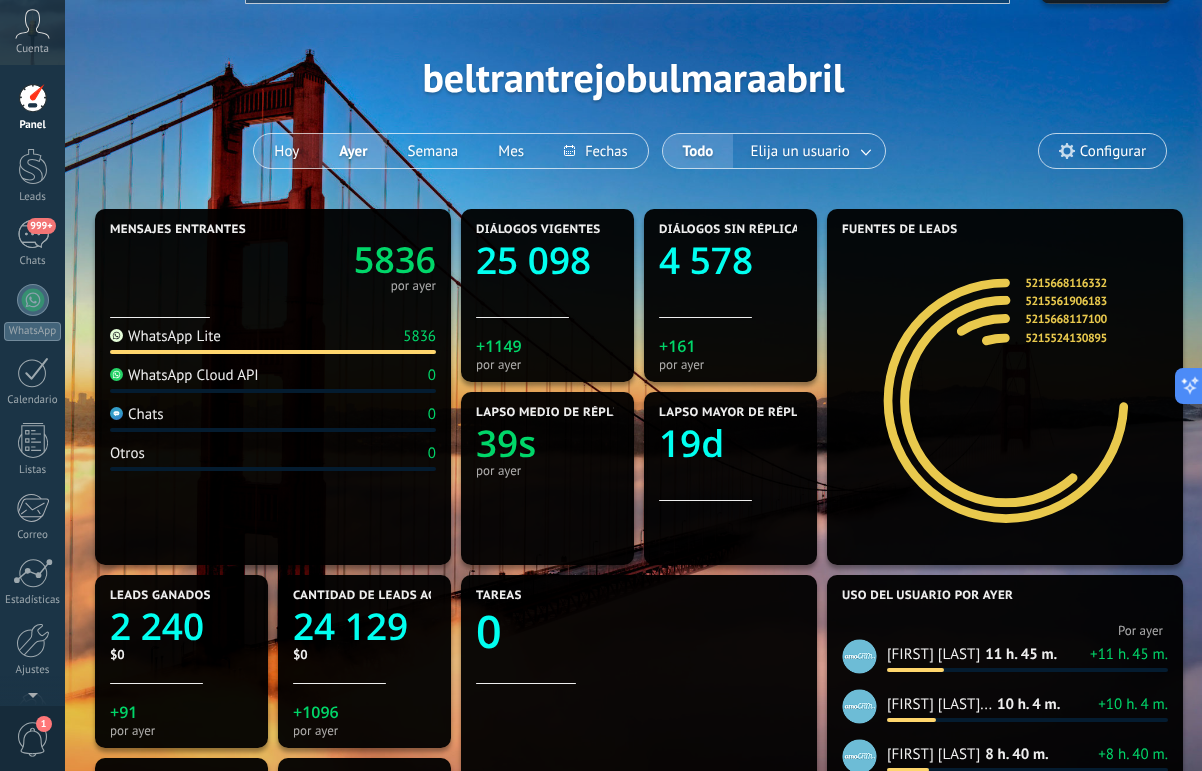 click on "Hoy" at bounding box center (286, 151) 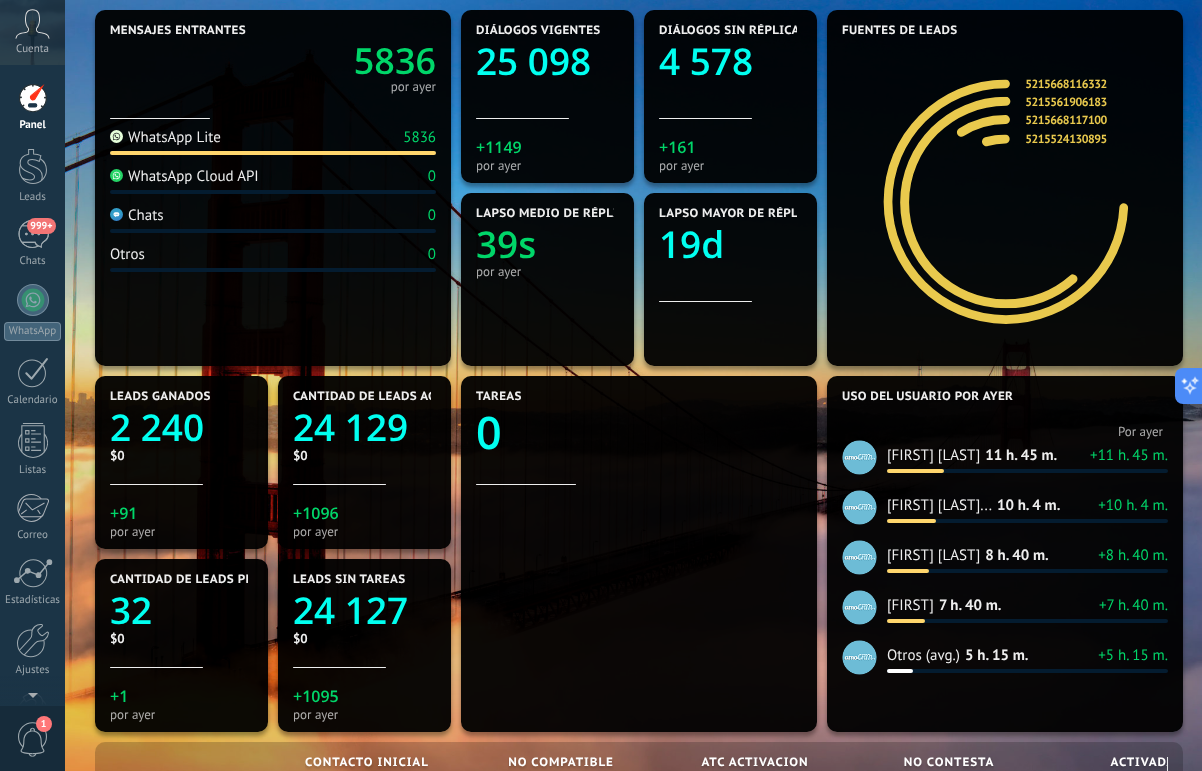 scroll, scrollTop: 599, scrollLeft: 0, axis: vertical 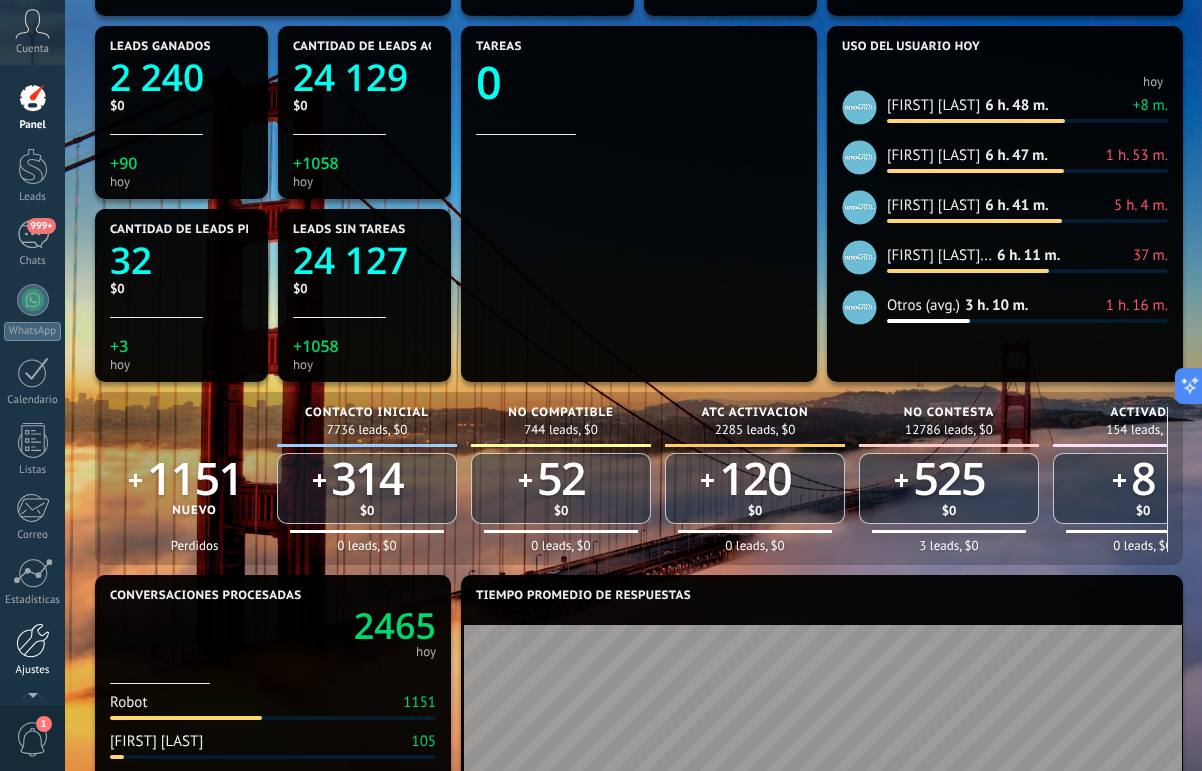 click at bounding box center (33, 640) 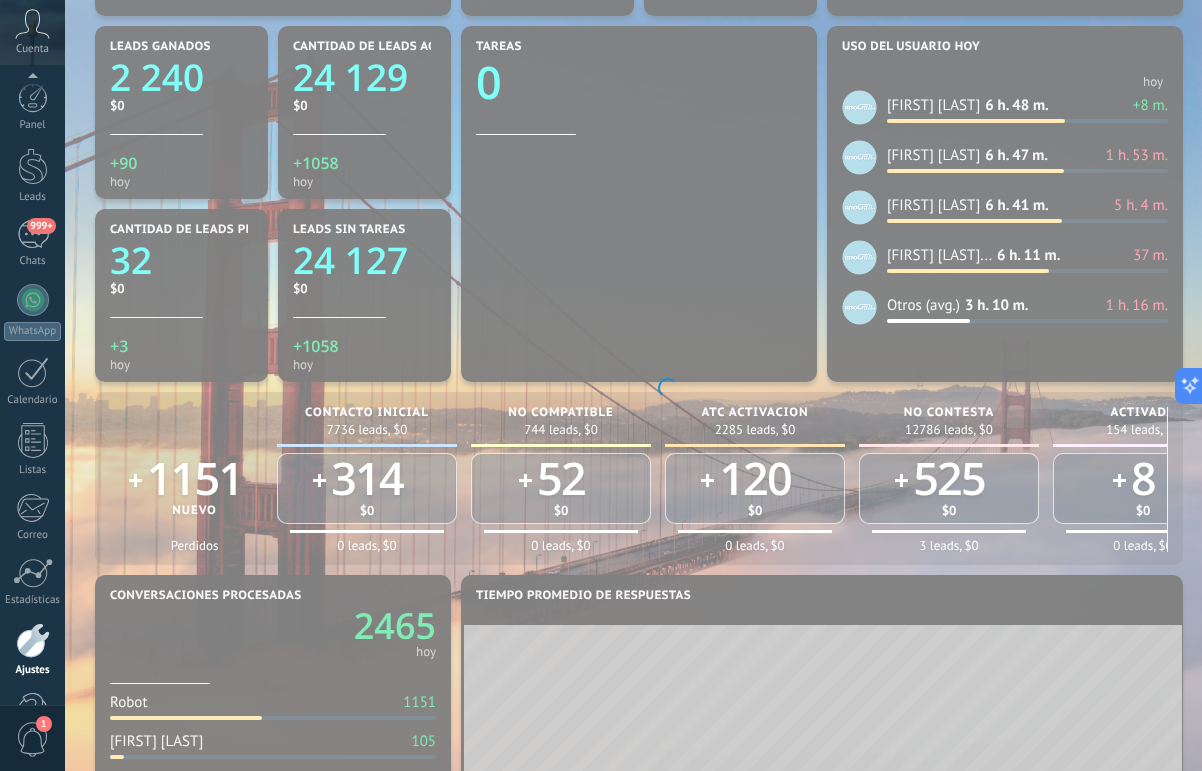 scroll, scrollTop: 61, scrollLeft: 0, axis: vertical 